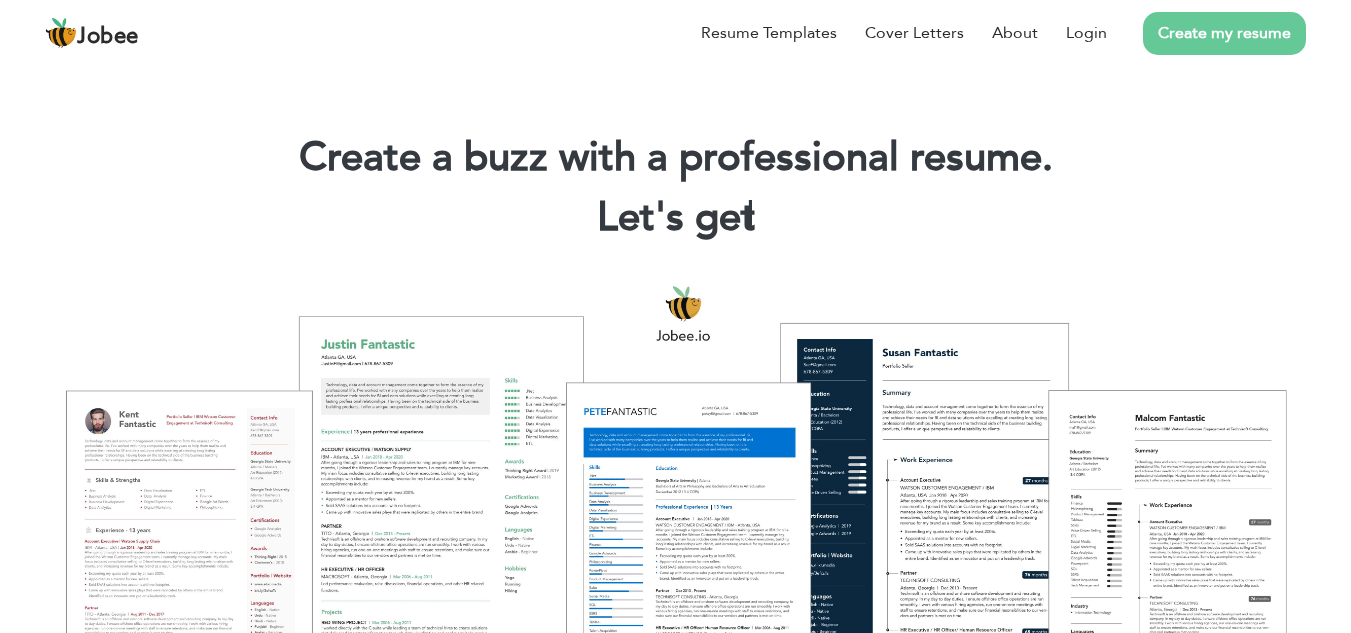 scroll, scrollTop: 0, scrollLeft: 0, axis: both 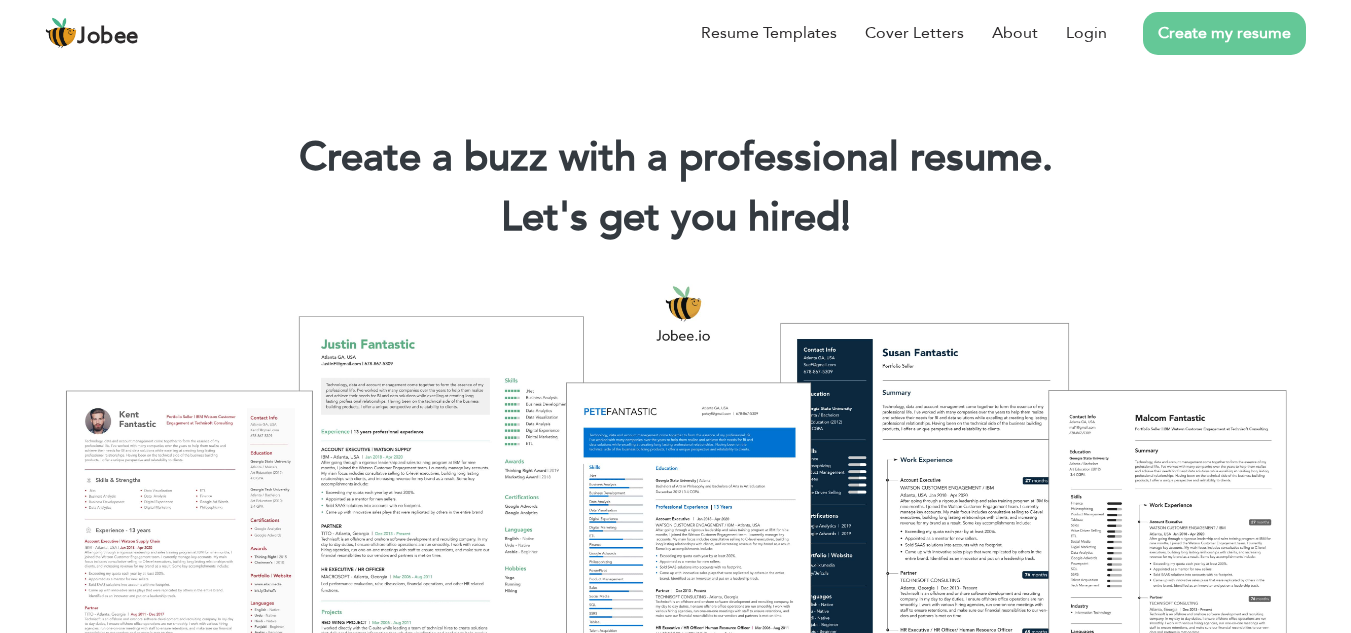 click on "Create my resume" at bounding box center [1224, 33] 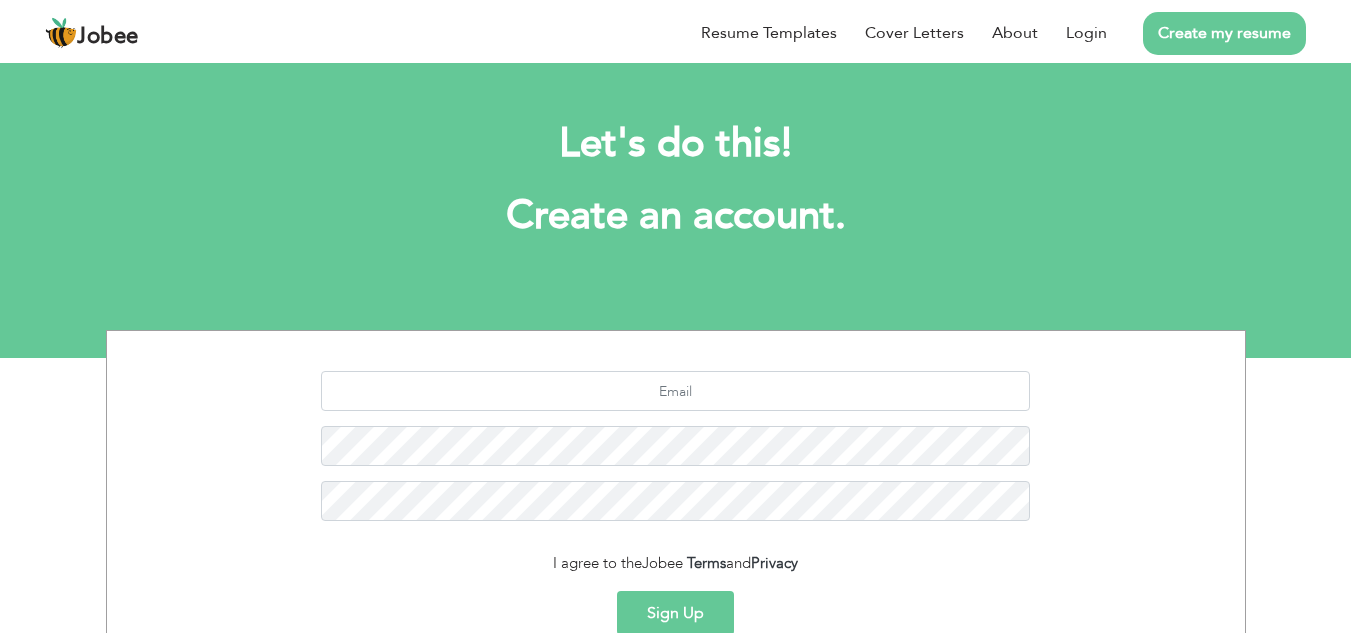 scroll, scrollTop: 0, scrollLeft: 0, axis: both 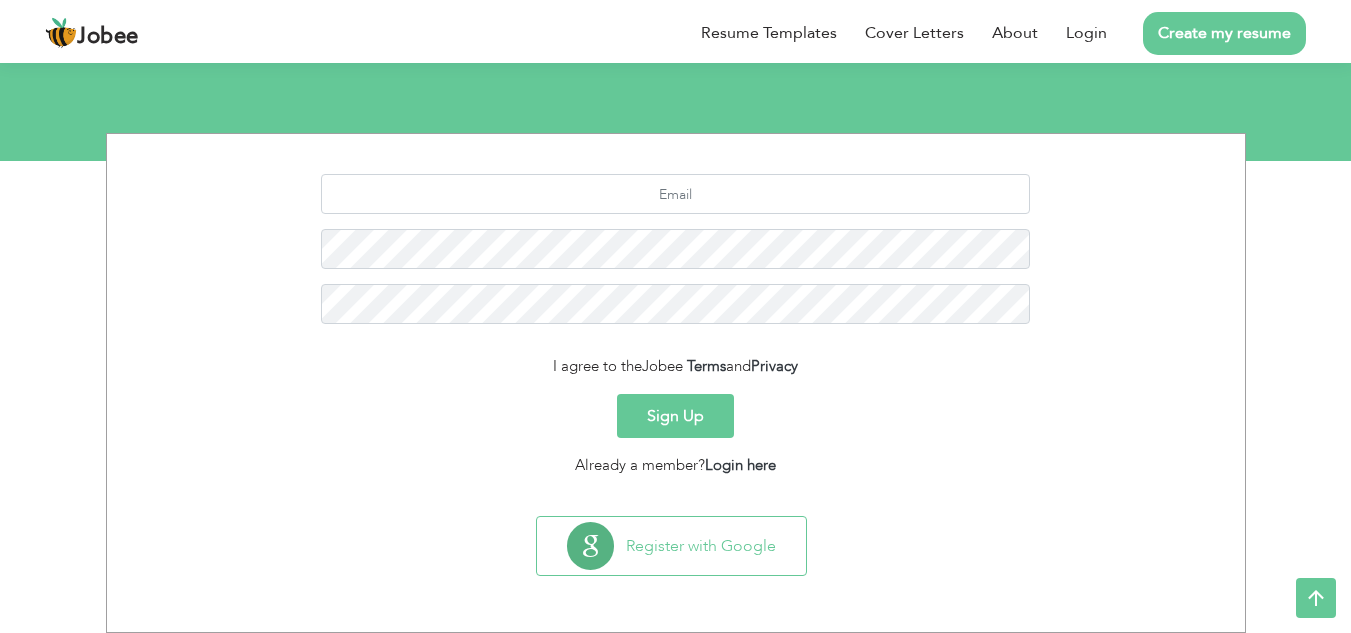click on "Sign Up" at bounding box center (675, 416) 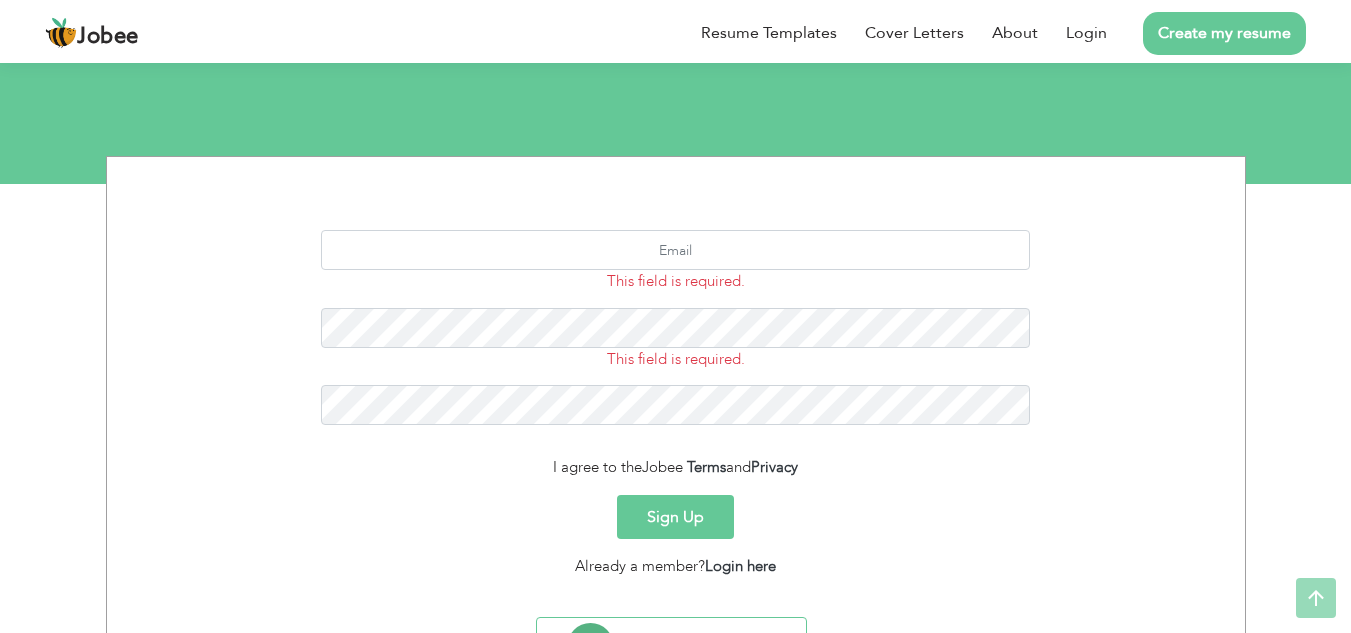 scroll, scrollTop: 275, scrollLeft: 0, axis: vertical 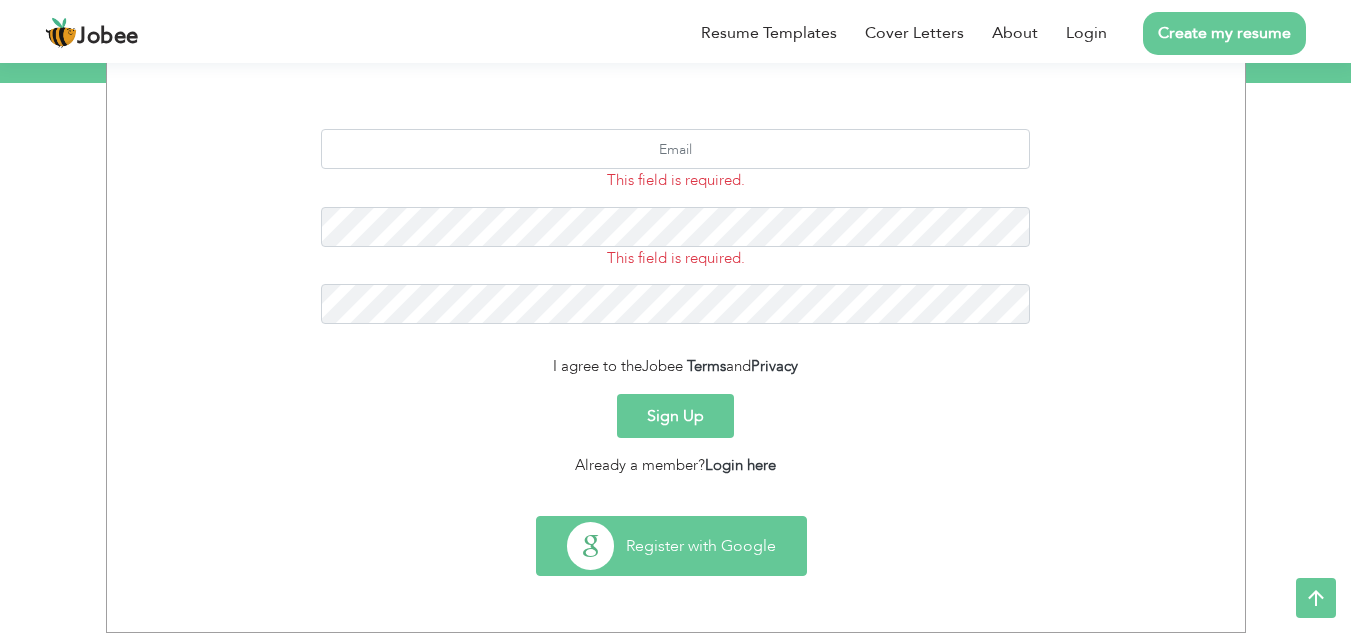 click on "Register with Google" at bounding box center [671, 546] 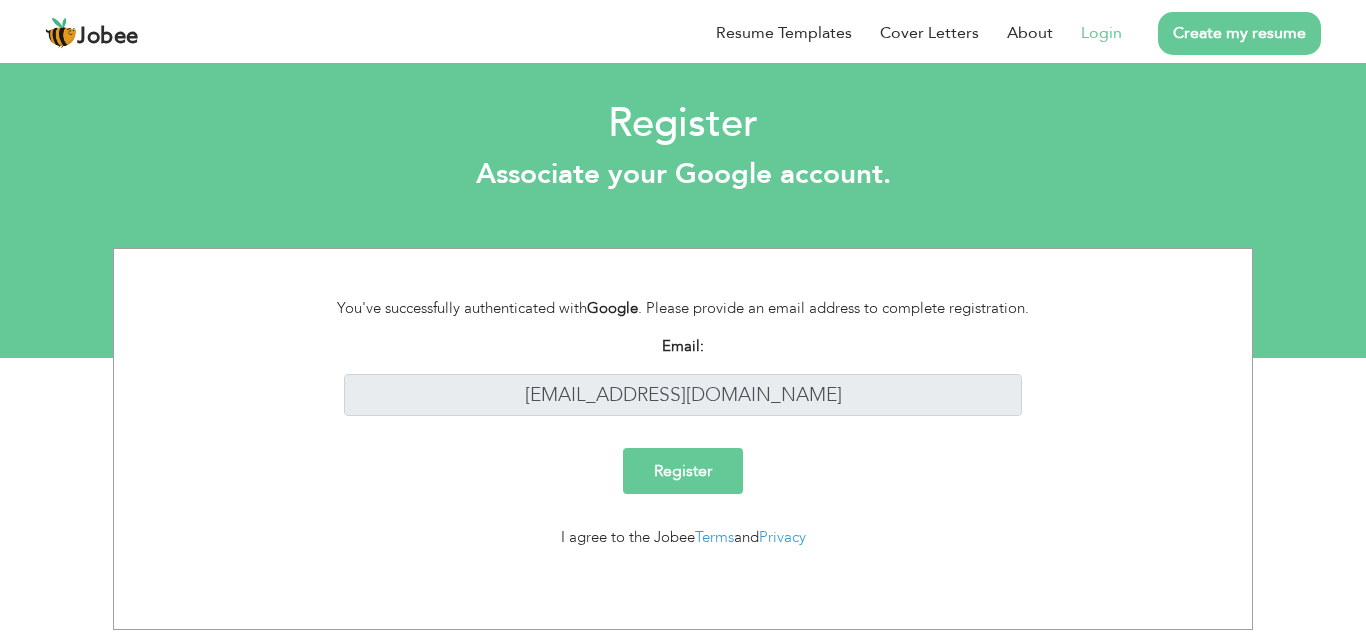 scroll, scrollTop: 0, scrollLeft: 0, axis: both 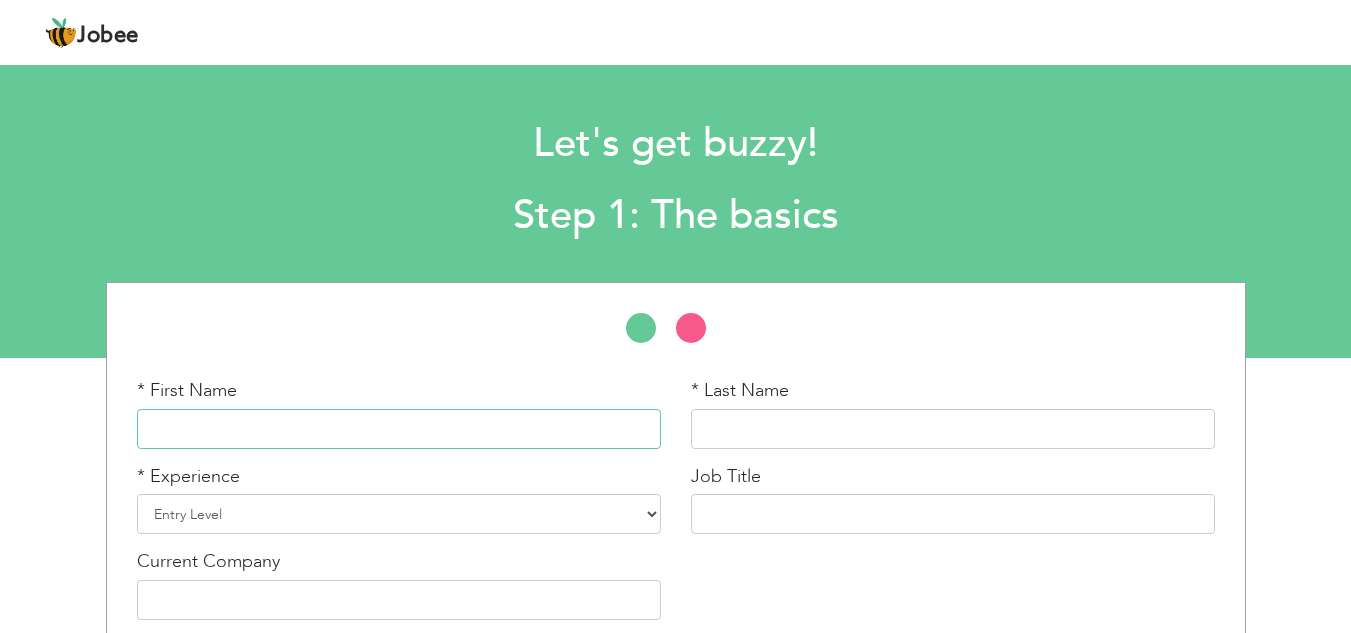 click at bounding box center (399, 429) 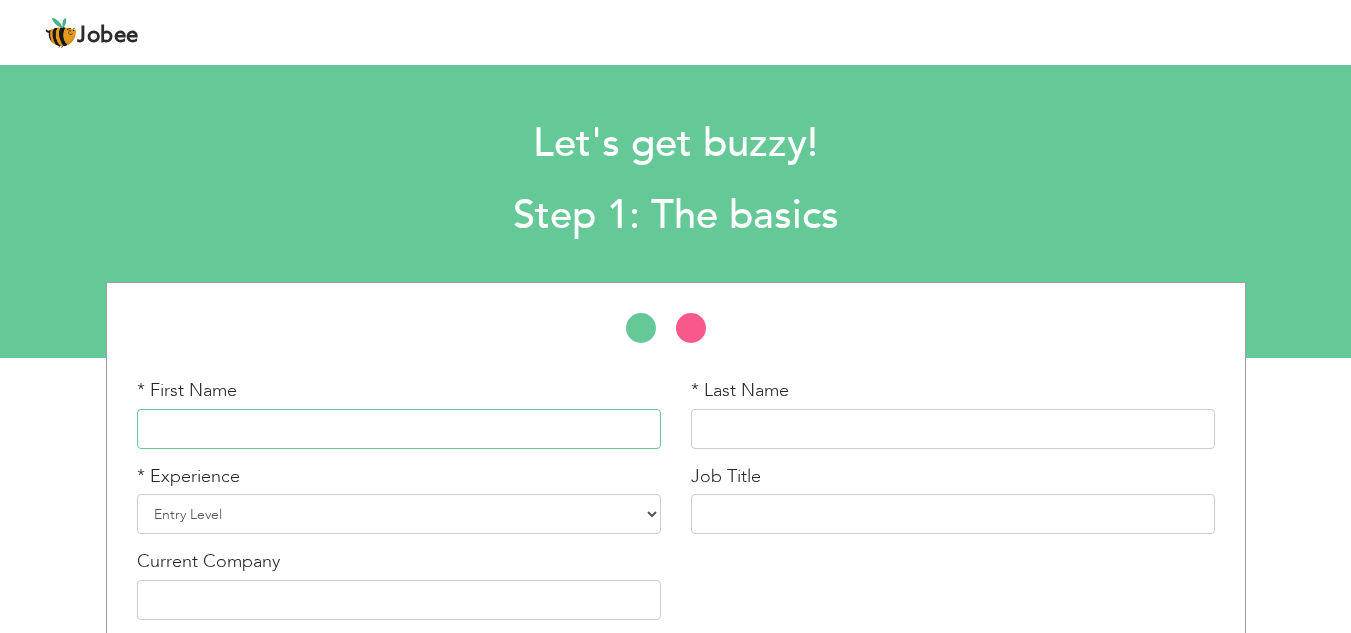 type on "Muhammad" 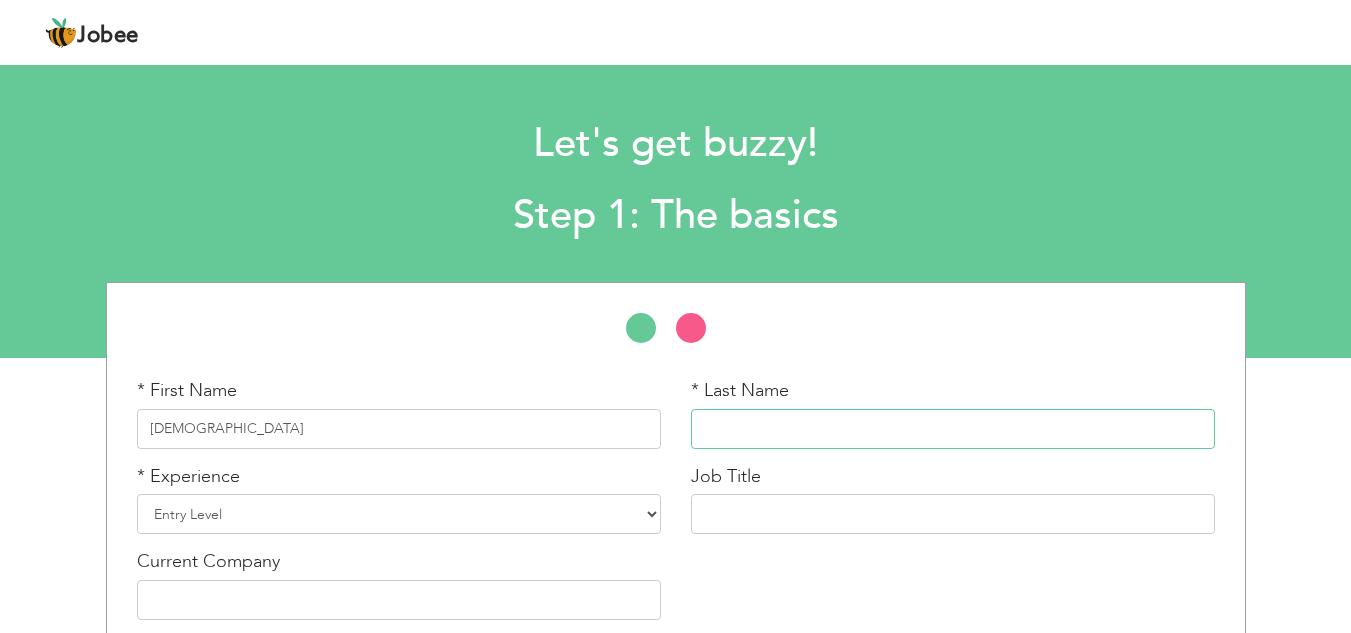 type on "Ameen" 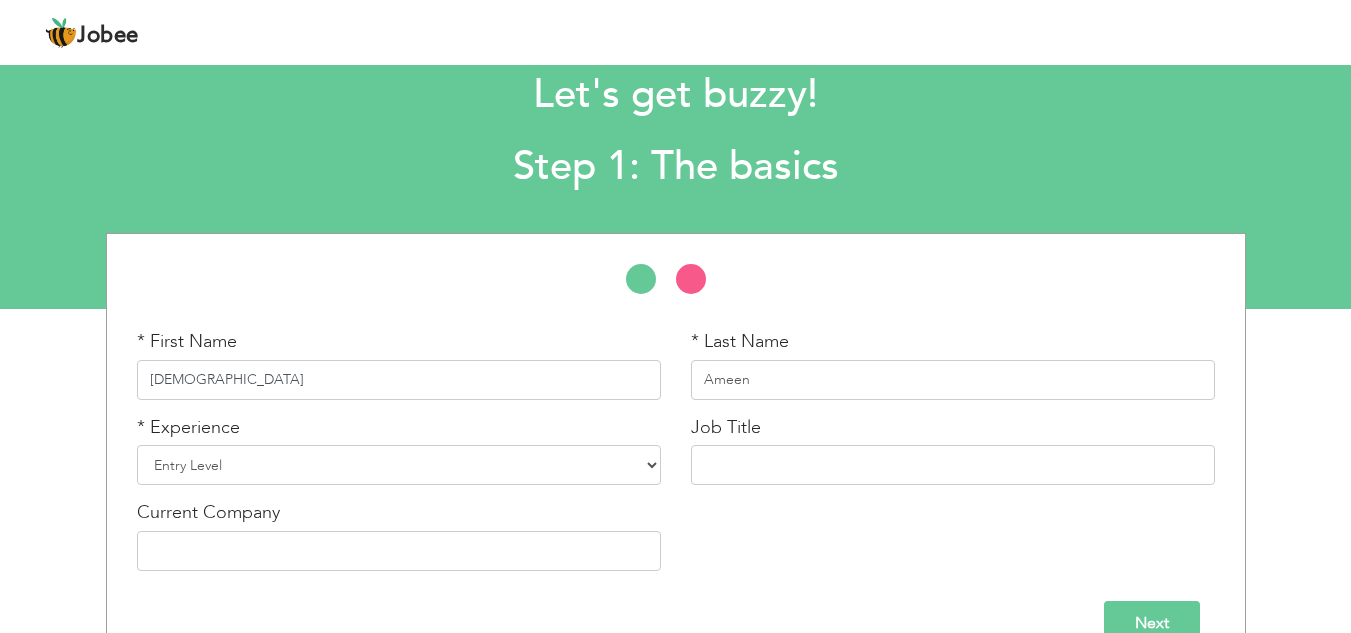 scroll, scrollTop: 93, scrollLeft: 0, axis: vertical 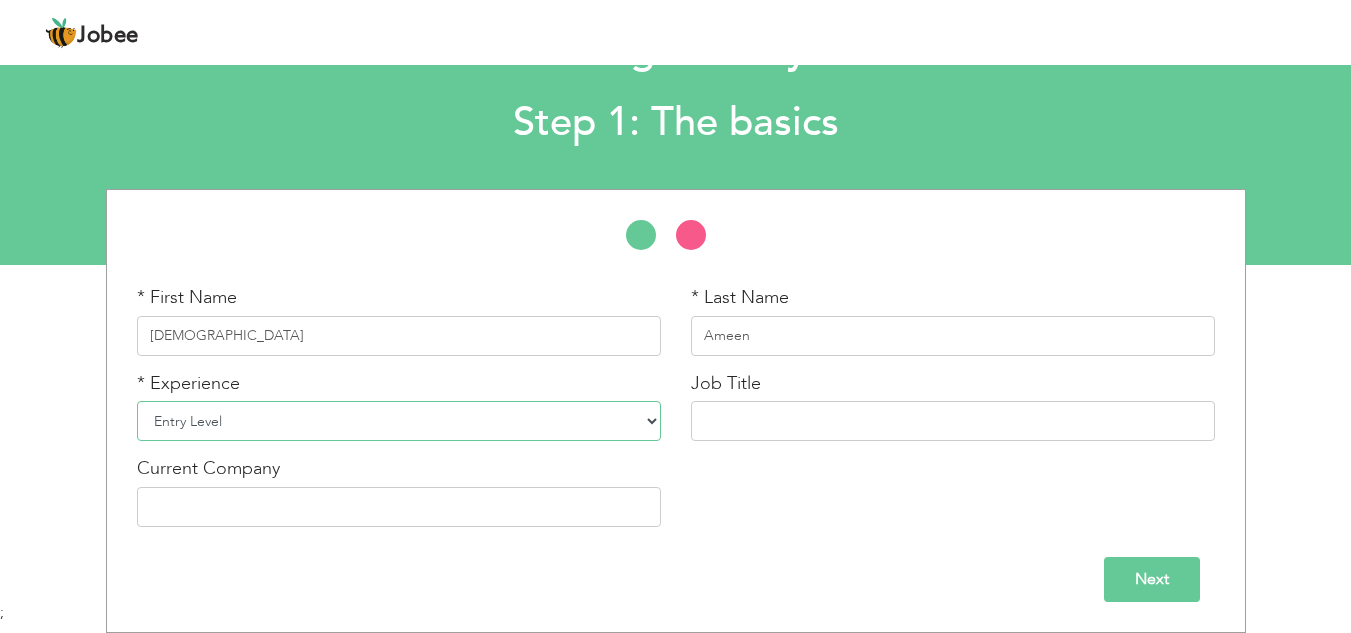 click on "Entry Level
Less than 1 Year
1 Year
2 Years
3 Years
4 Years
5 Years
6 Years
7 Years
8 Years
9 Years
10 Years
11 Years
12 Years
13 Years
14 Years
15 Years
16 Years
17 Years
18 Years
19 Years
20 Years
21 Years
22 Years
23 Years
24 Years
25 Years
26 Years
27 Years
28 Years
29 Years
30 Years
31 Years
32 Years
33 Years
34 Years
35 Years
More than 35 Years" at bounding box center (399, 421) 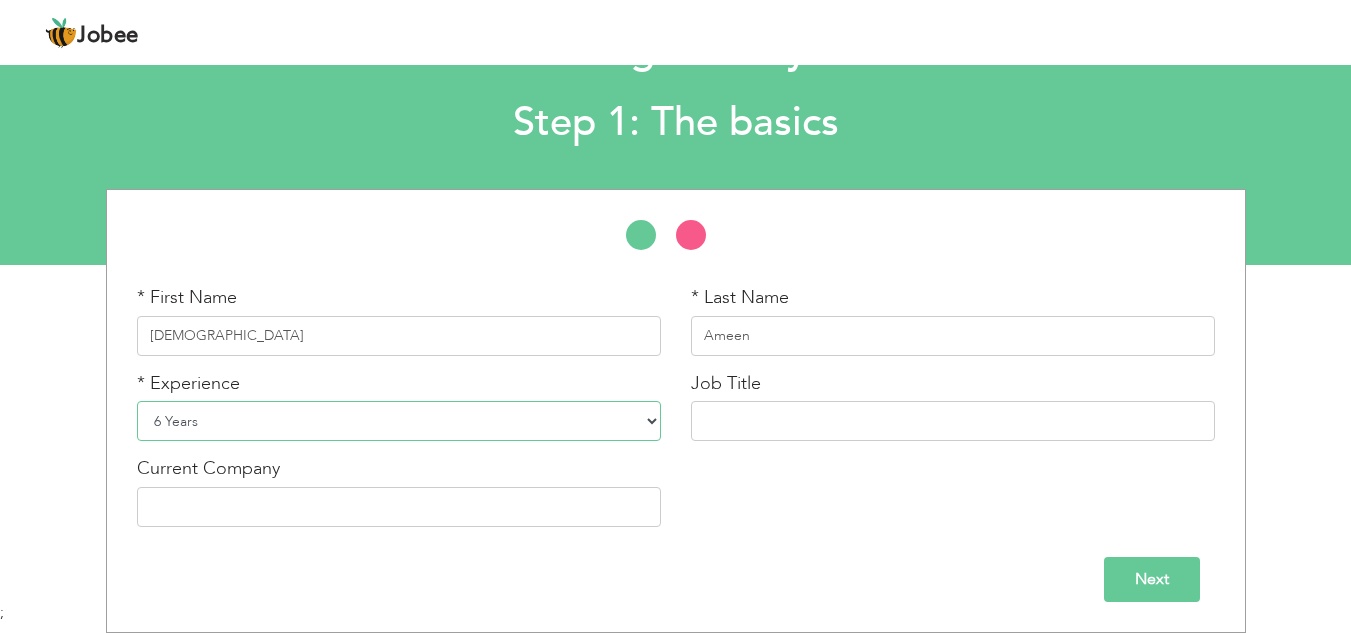 click on "Entry Level
Less than 1 Year
1 Year
2 Years
3 Years
4 Years
5 Years
6 Years
7 Years
8 Years
9 Years
10 Years
11 Years
12 Years
13 Years
14 Years
15 Years
16 Years
17 Years
18 Years
19 Years
20 Years
21 Years
22 Years
23 Years
24 Years
25 Years
26 Years
27 Years
28 Years
29 Years
30 Years
31 Years
32 Years
33 Years
34 Years
35 Years
More than 35 Years" at bounding box center [399, 421] 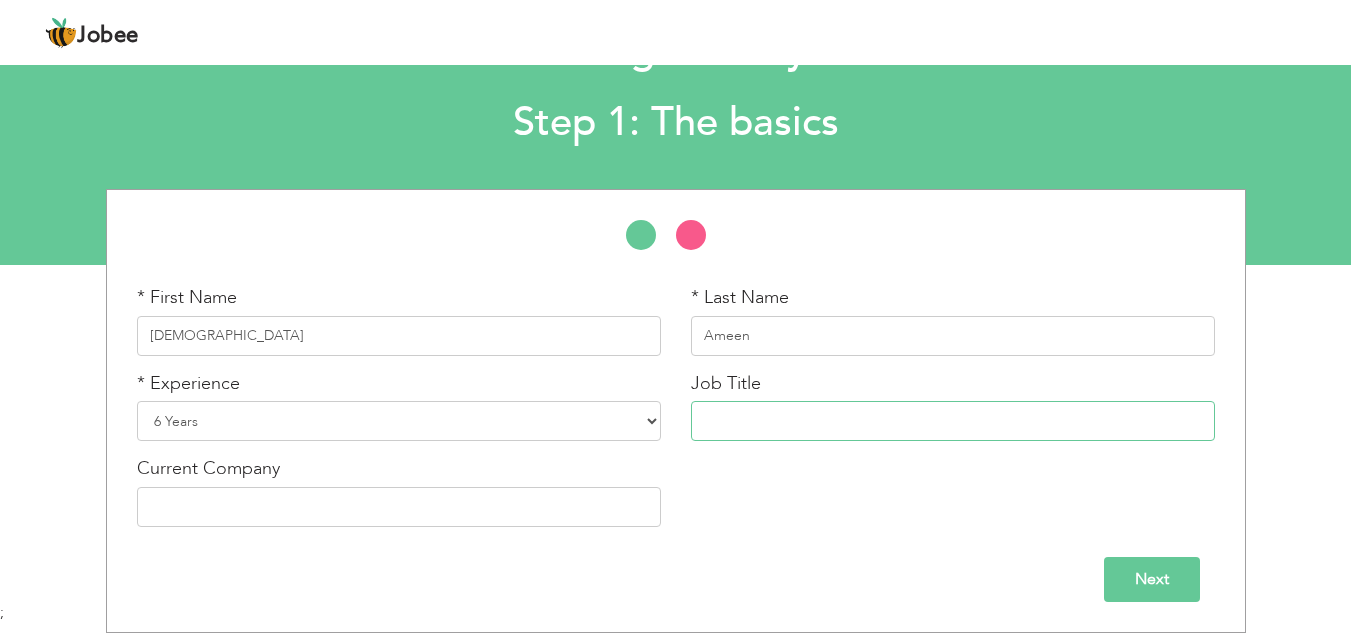 click at bounding box center (953, 421) 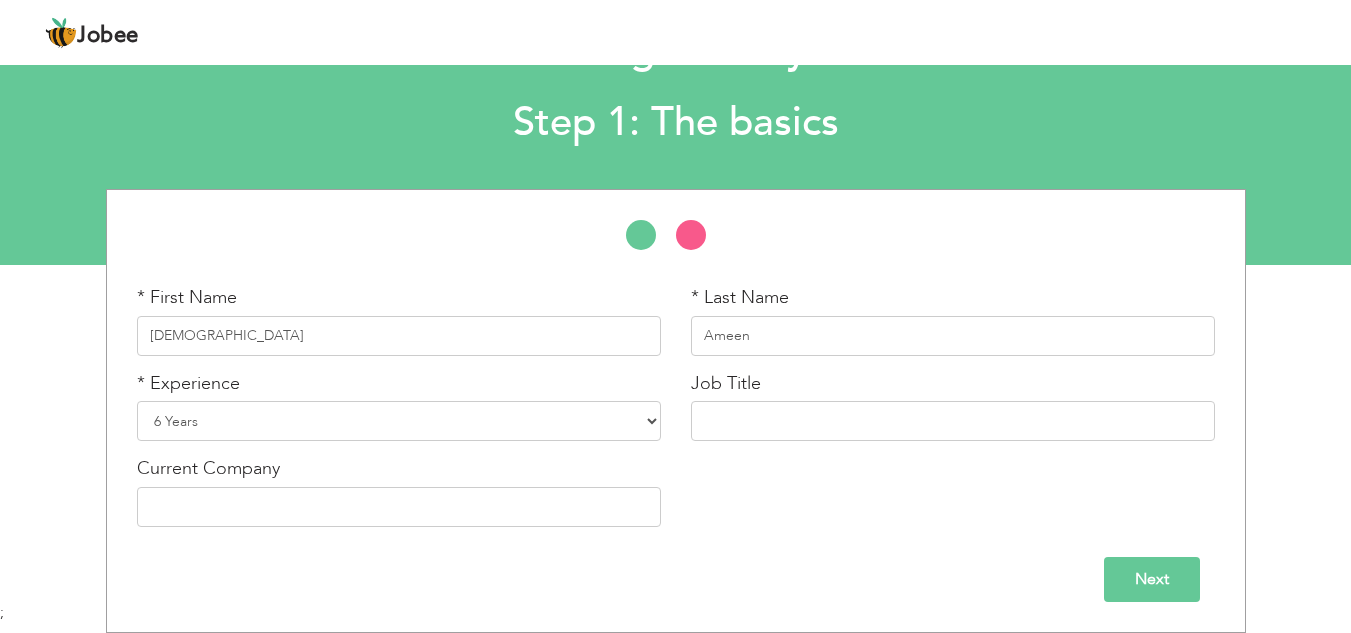 click on "Next" at bounding box center (1152, 579) 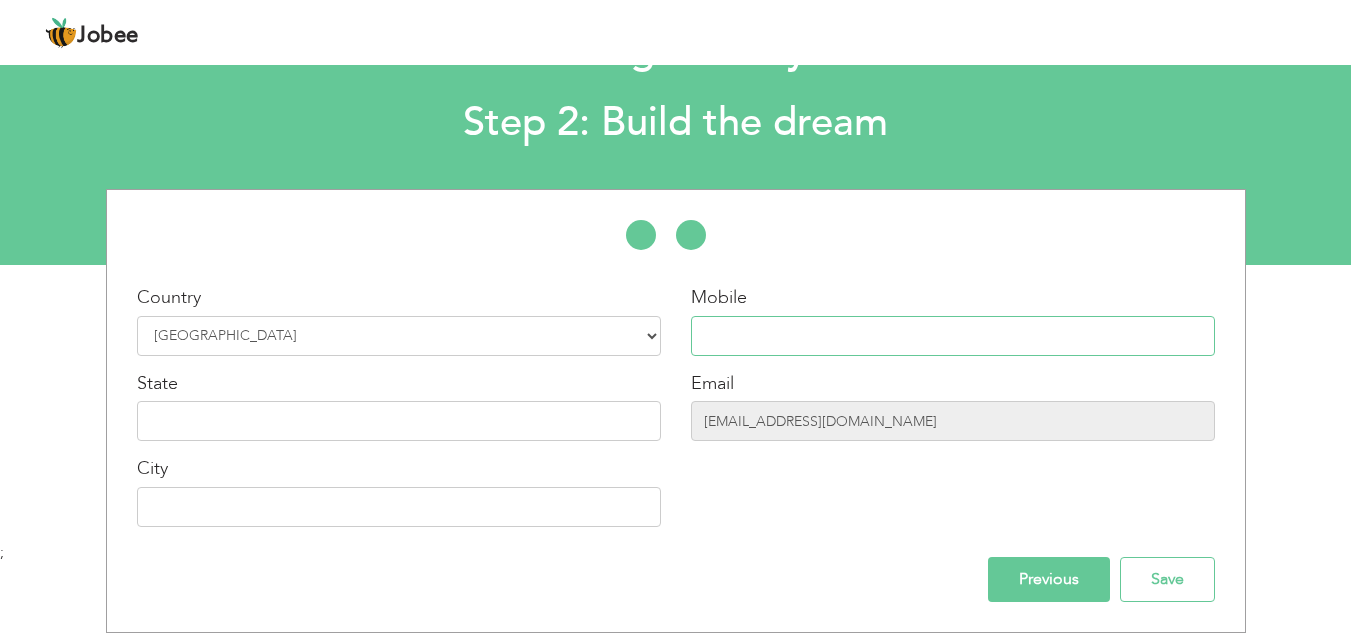 click at bounding box center [953, 336] 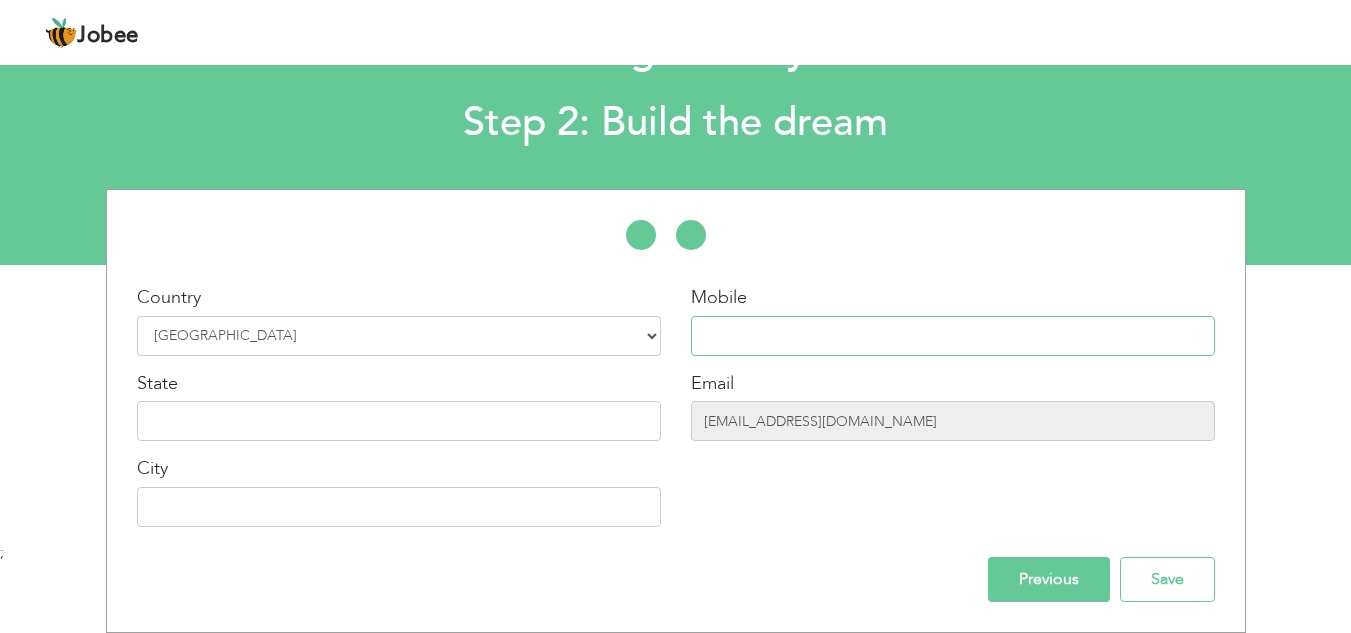type on "03023304644" 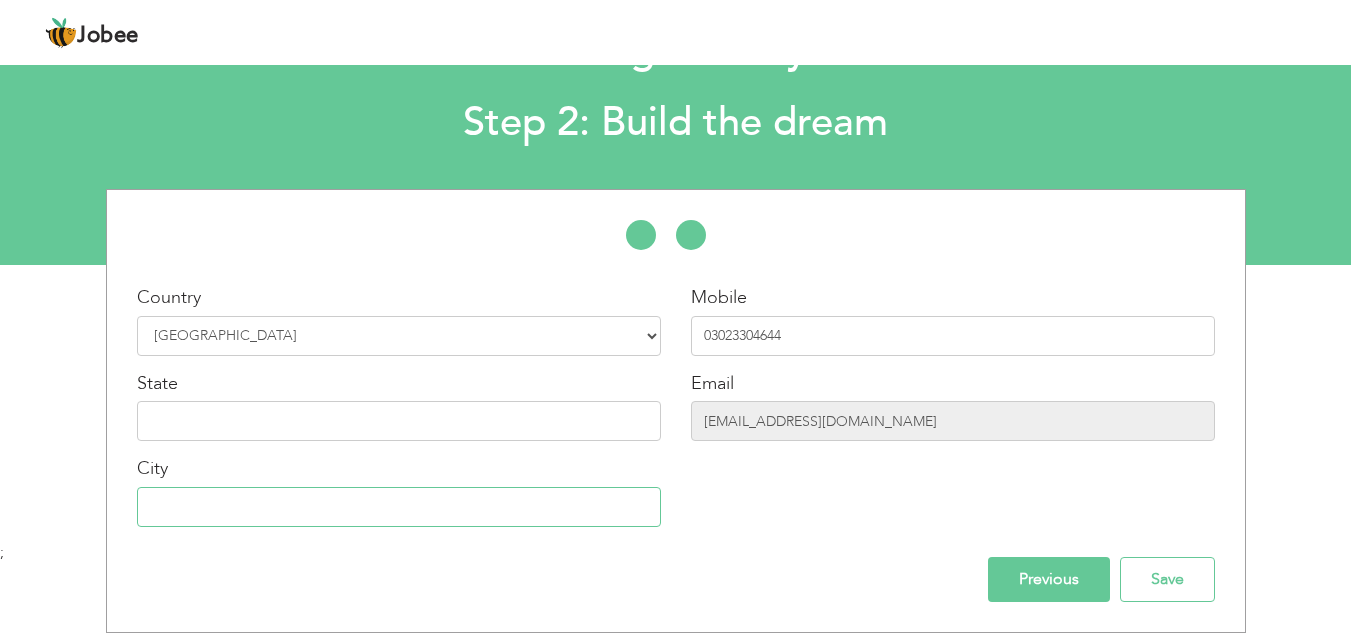 type on "SARGODHA" 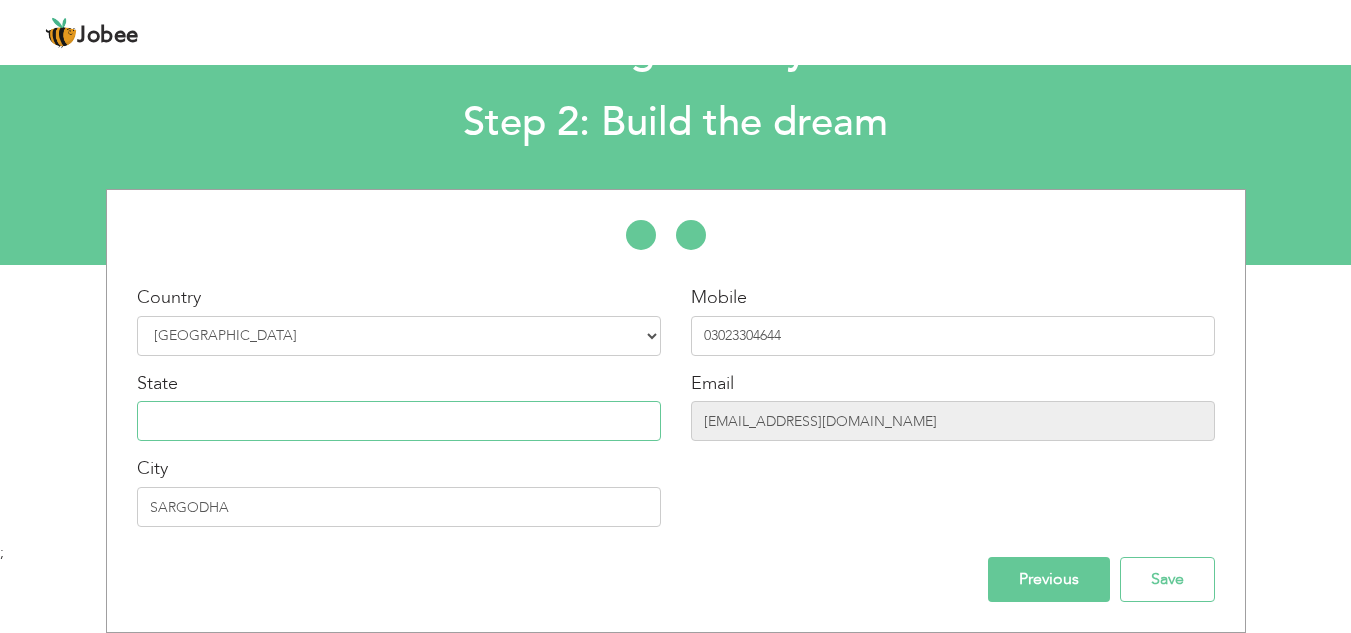 click at bounding box center [399, 421] 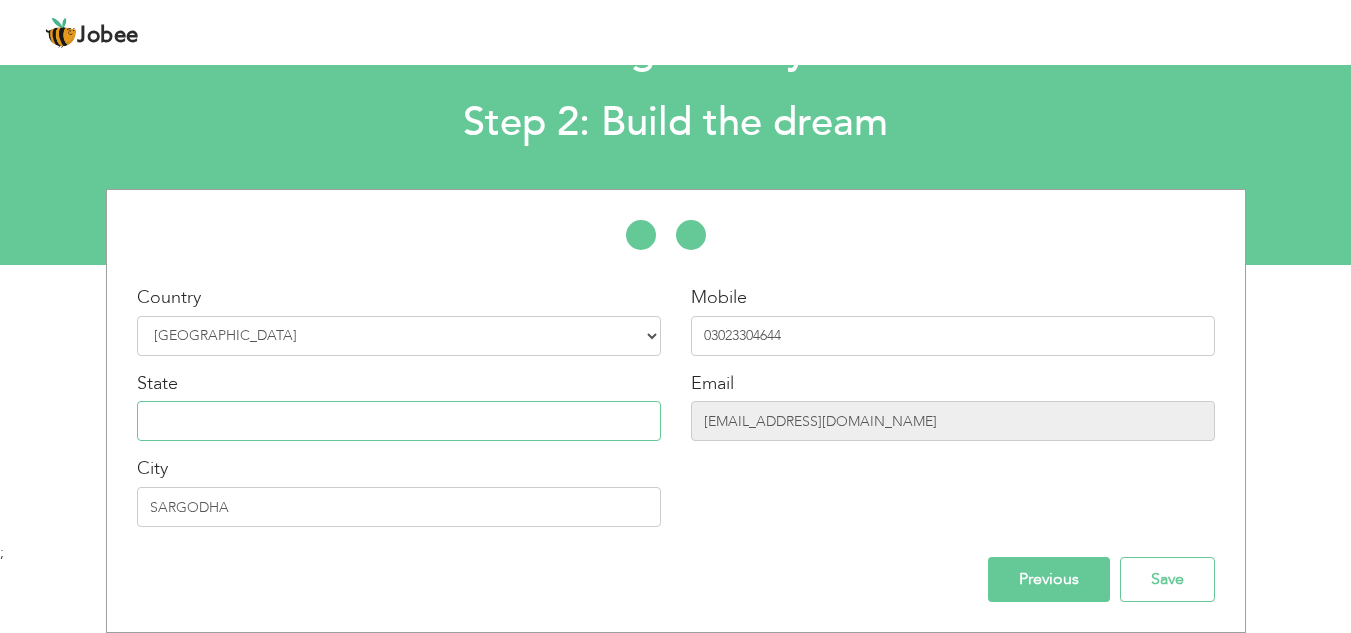type on "[GEOGRAPHIC_DATA]" 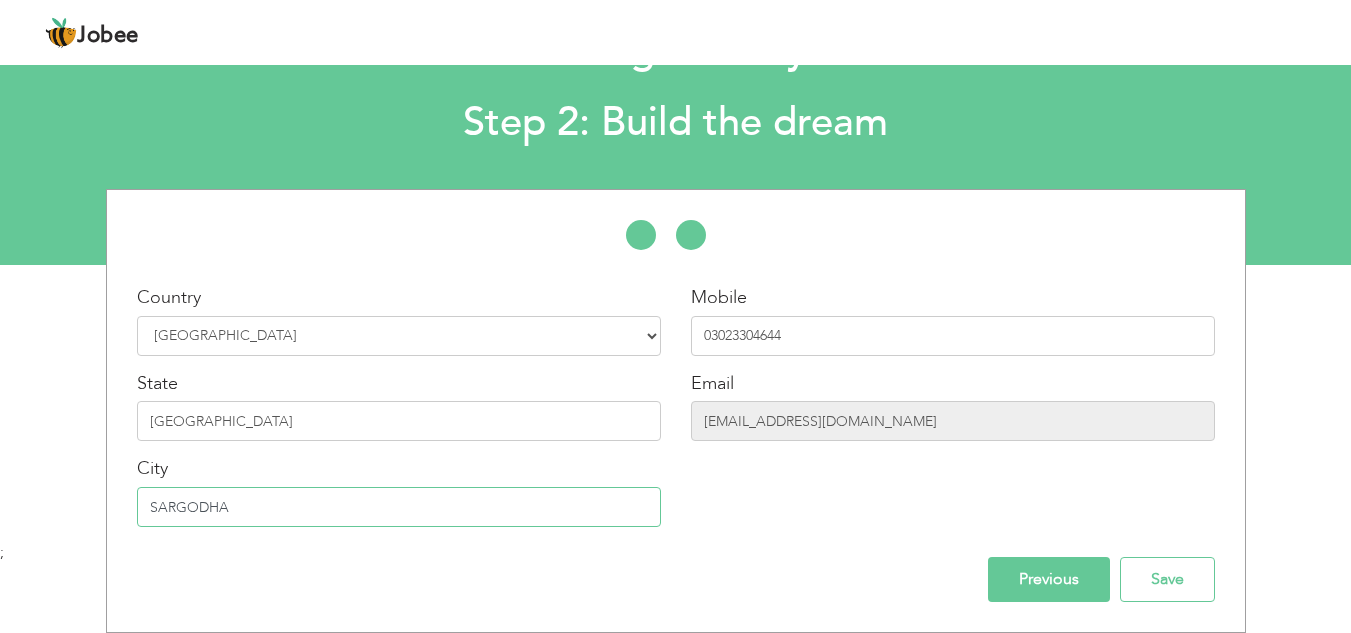 drag, startPoint x: 242, startPoint y: 509, endPoint x: 68, endPoint y: 506, distance: 174.02586 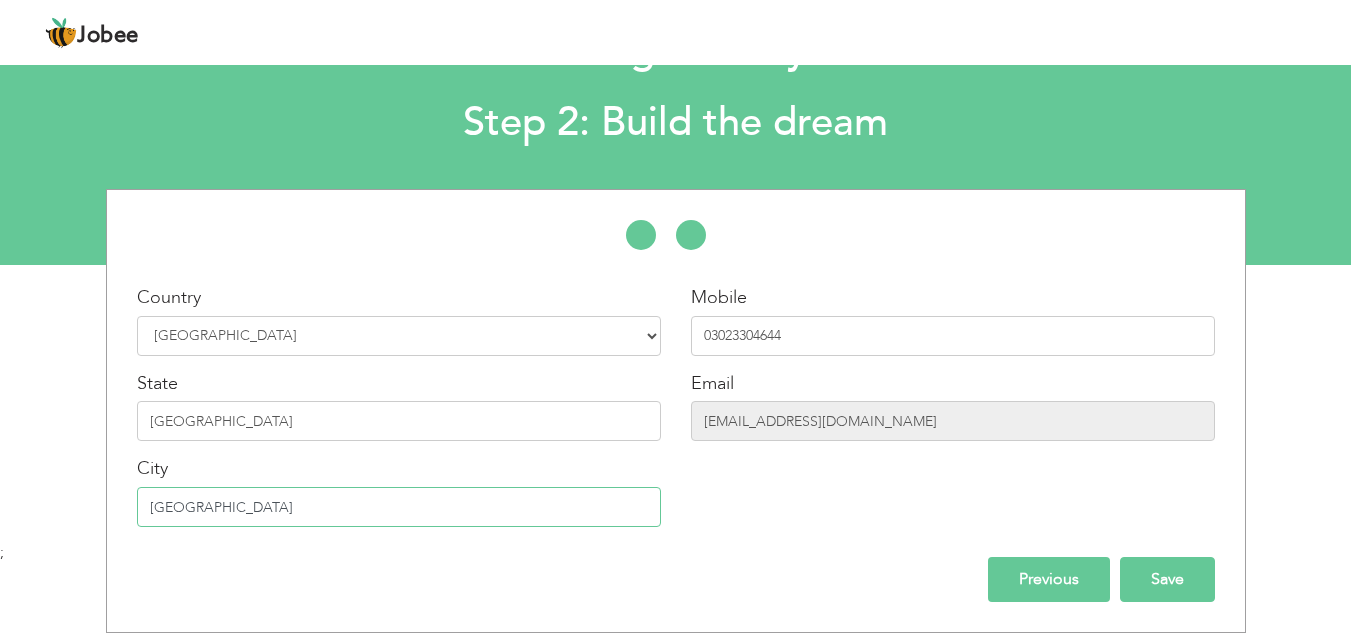 type on "[GEOGRAPHIC_DATA]" 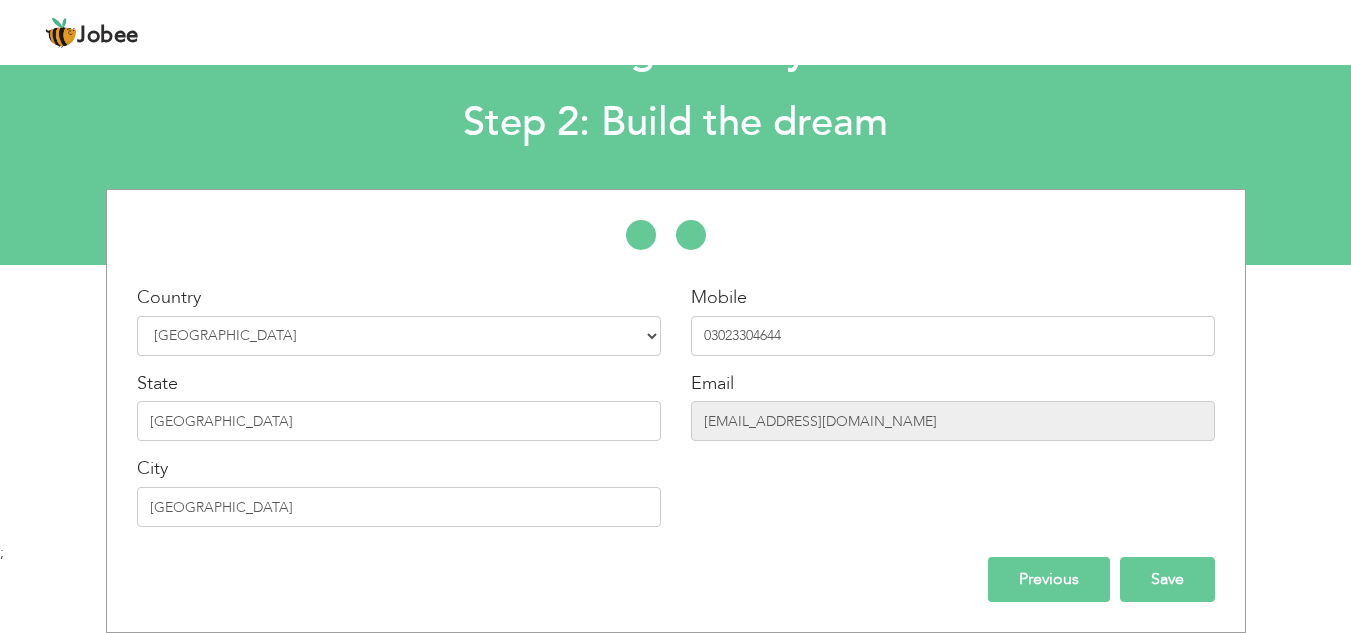 click on "Save" at bounding box center (1167, 579) 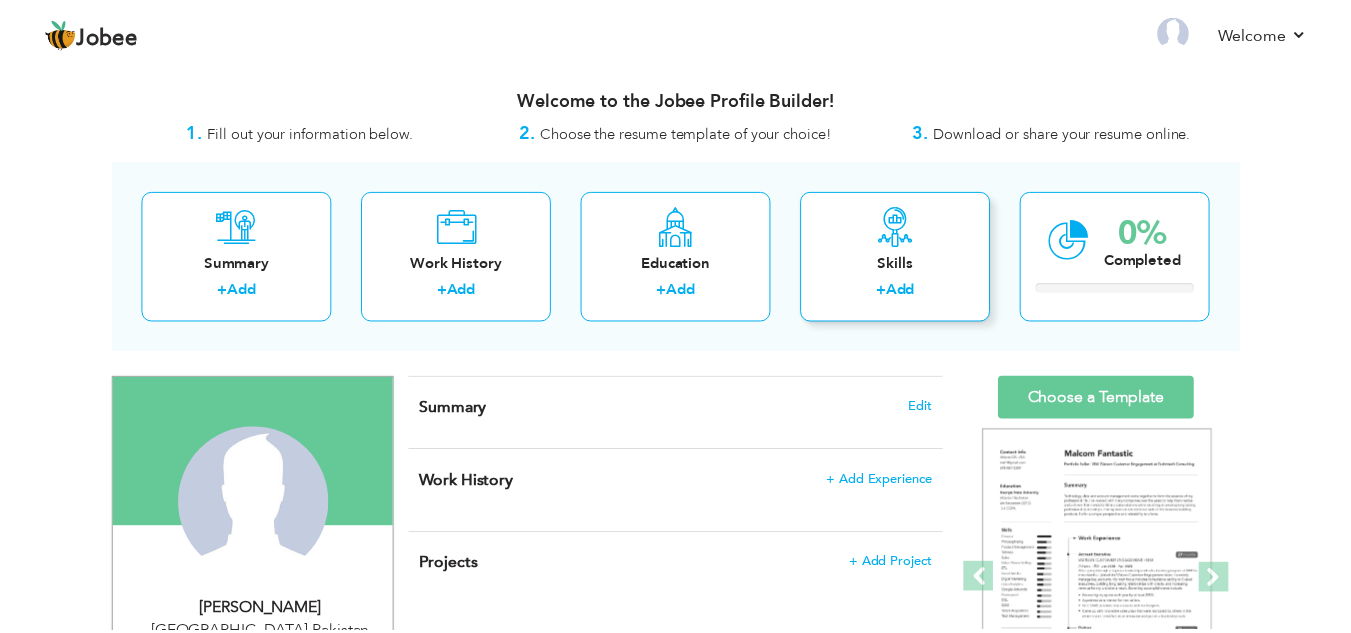 scroll, scrollTop: 0, scrollLeft: 0, axis: both 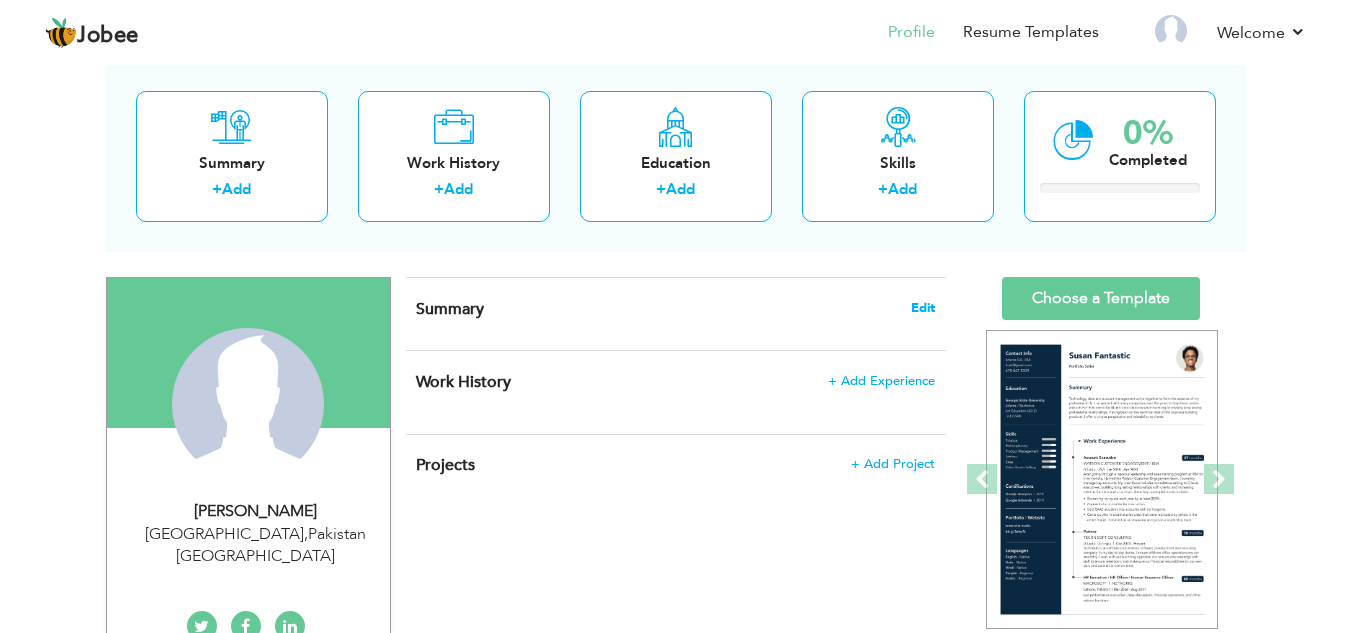 click on "Edit" at bounding box center [923, 308] 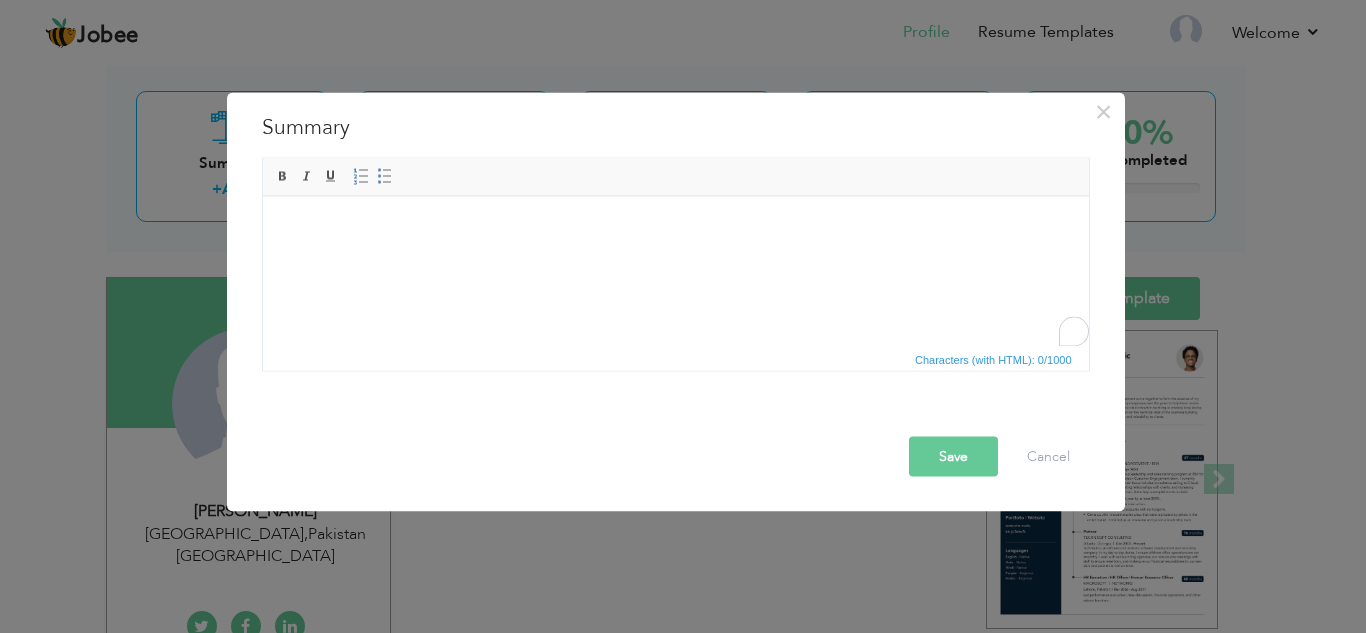 click at bounding box center (675, 226) 